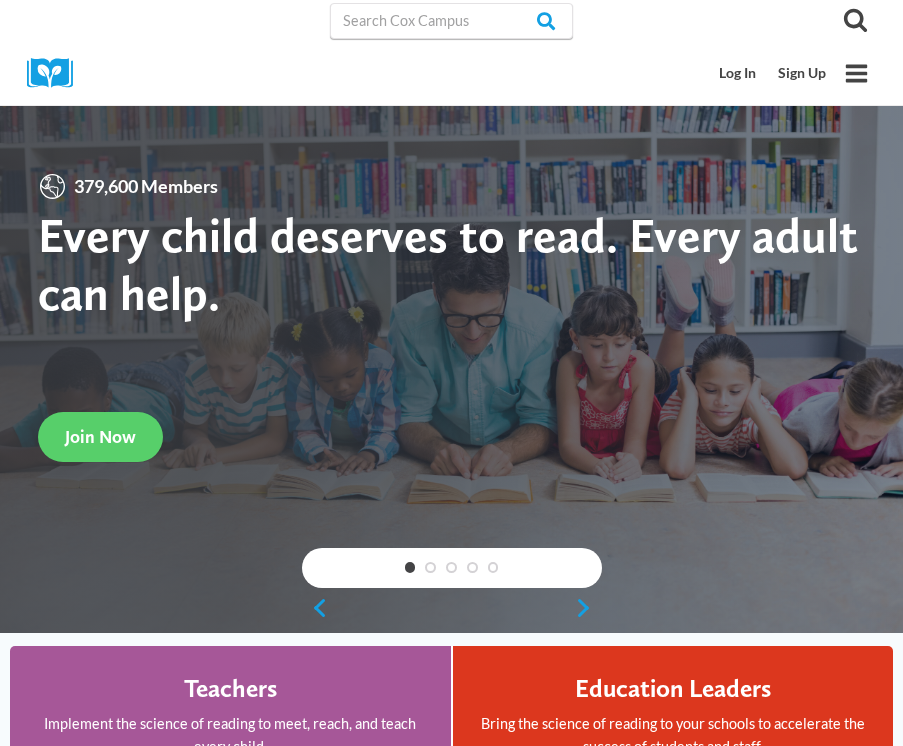 scroll, scrollTop: 0, scrollLeft: 0, axis: both 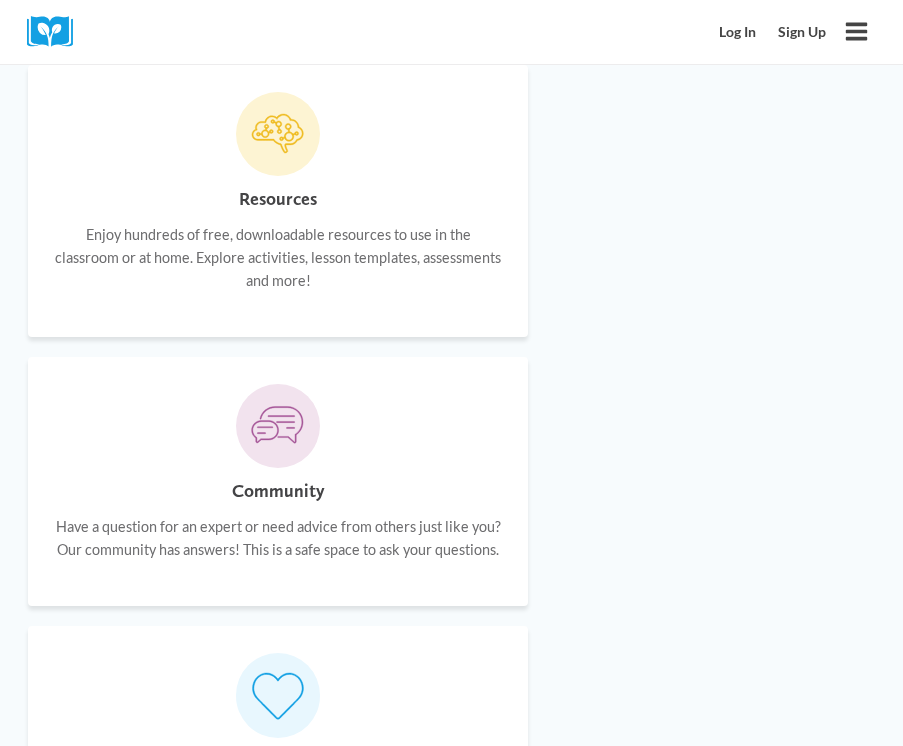 click 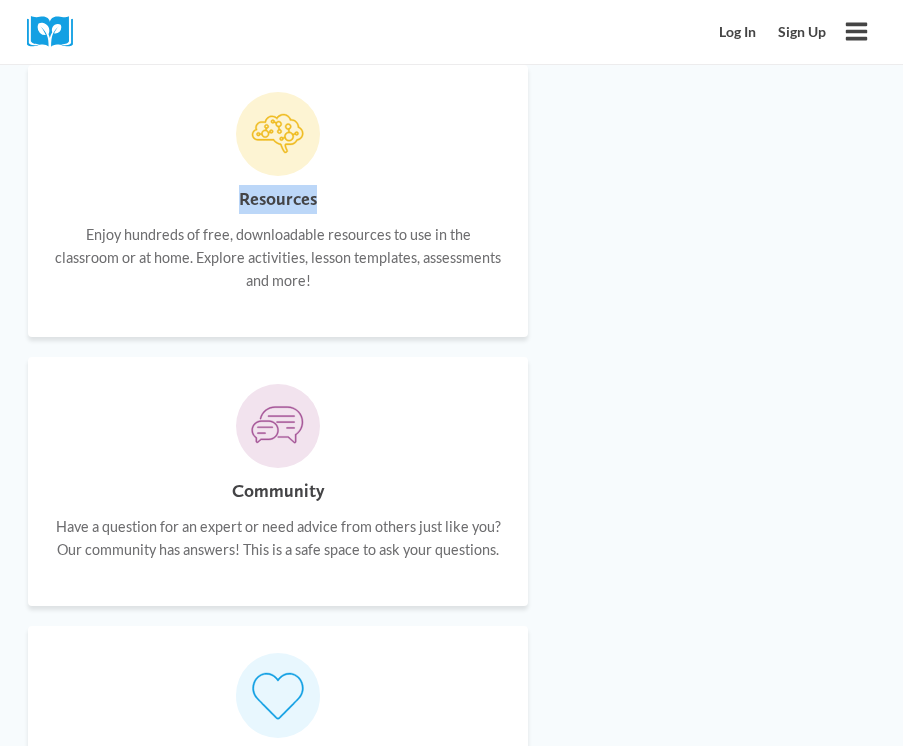 click 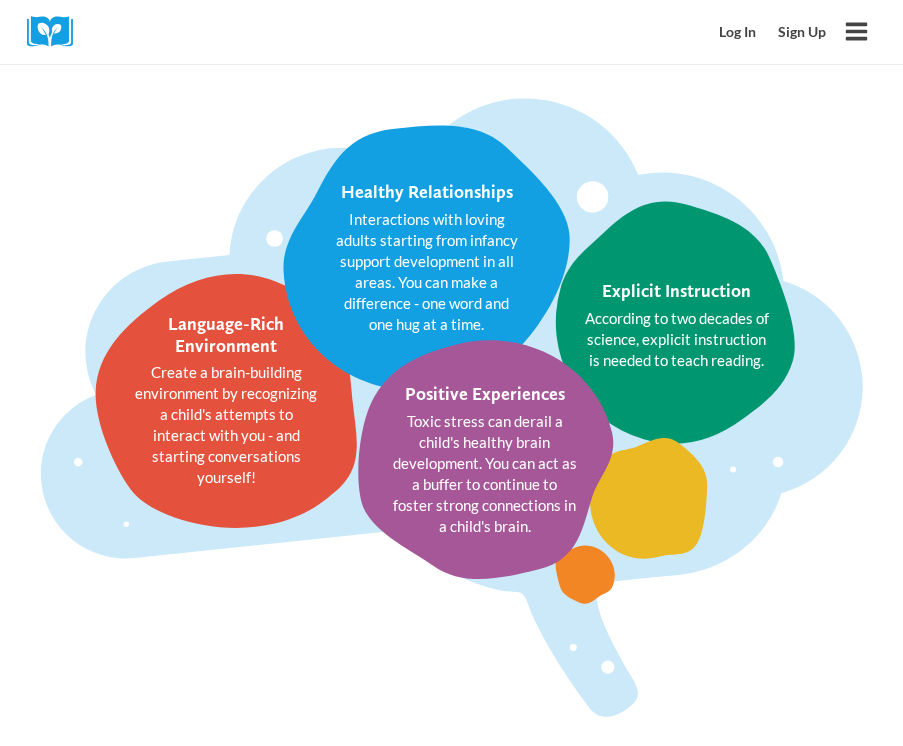 scroll, scrollTop: 2811, scrollLeft: 0, axis: vertical 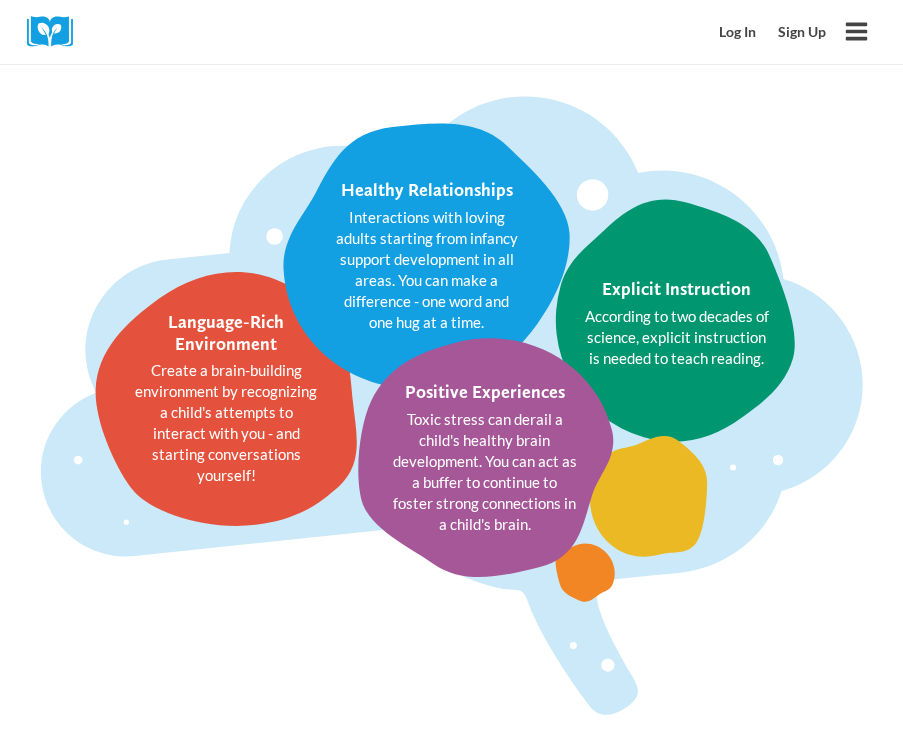 click on "Toxic stress can derail a child's healthy brain development. You can act as a buffer to continue to foster strong connections in a child's brain." at bounding box center (485, 472) 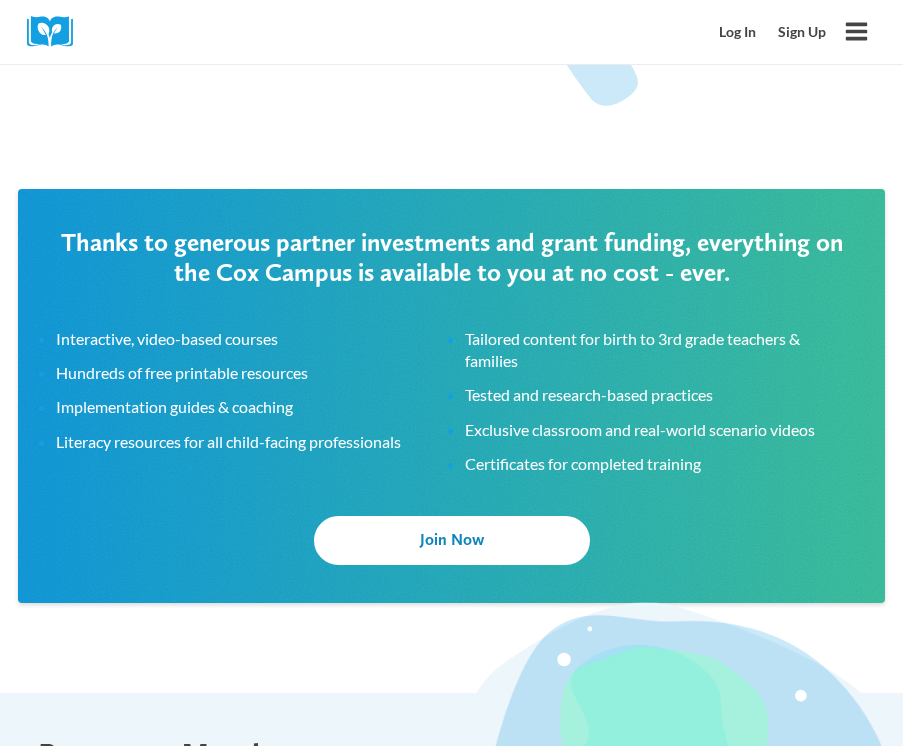 scroll, scrollTop: 3418, scrollLeft: 0, axis: vertical 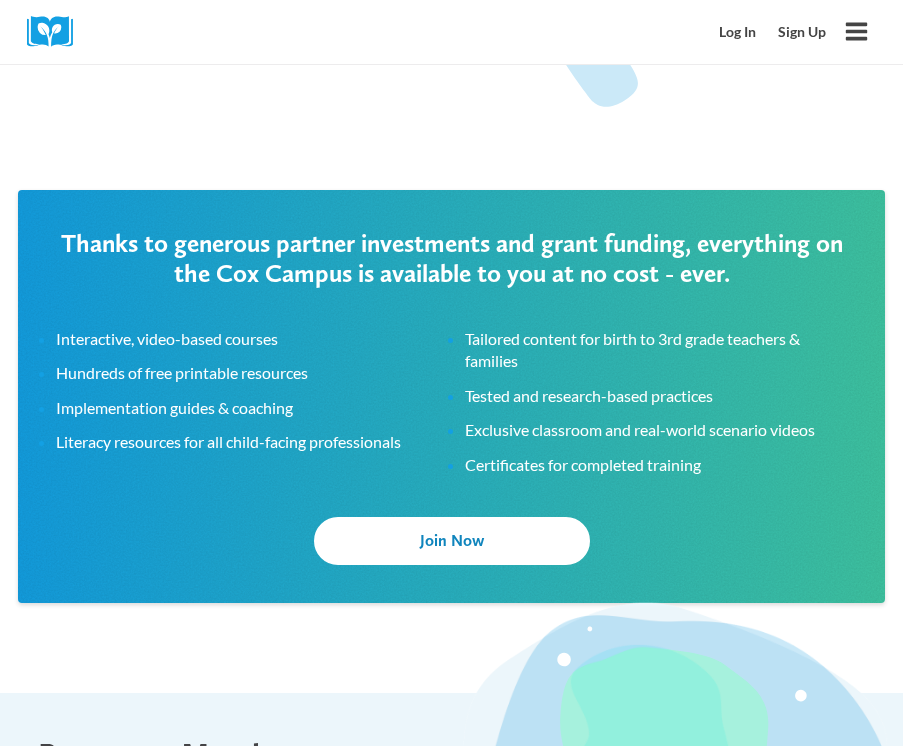 click on "Join Now" at bounding box center (452, 540) 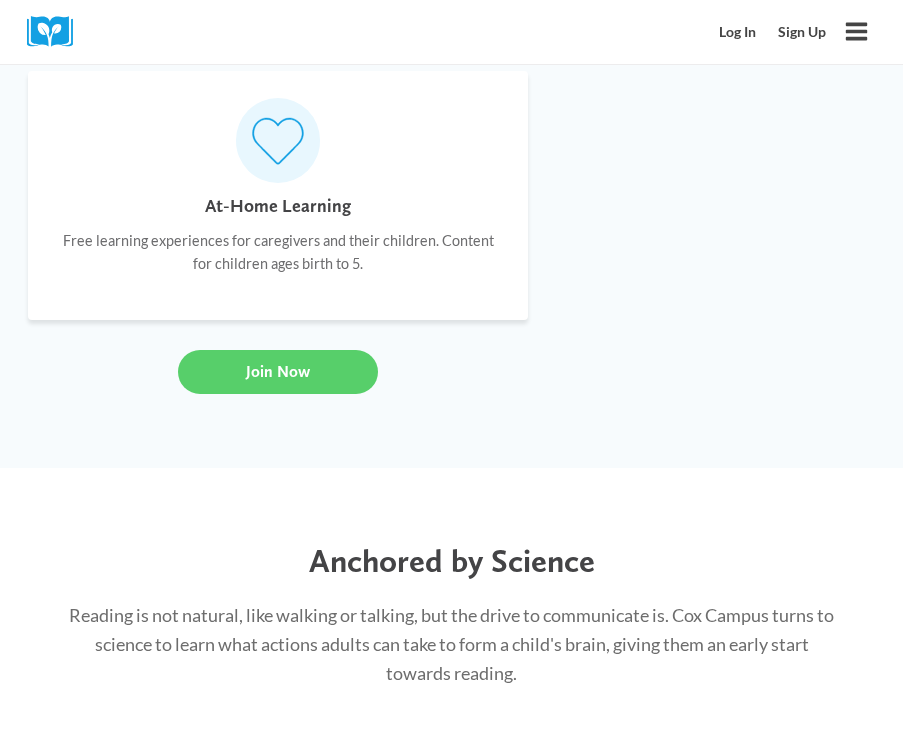 scroll, scrollTop: 2115, scrollLeft: 0, axis: vertical 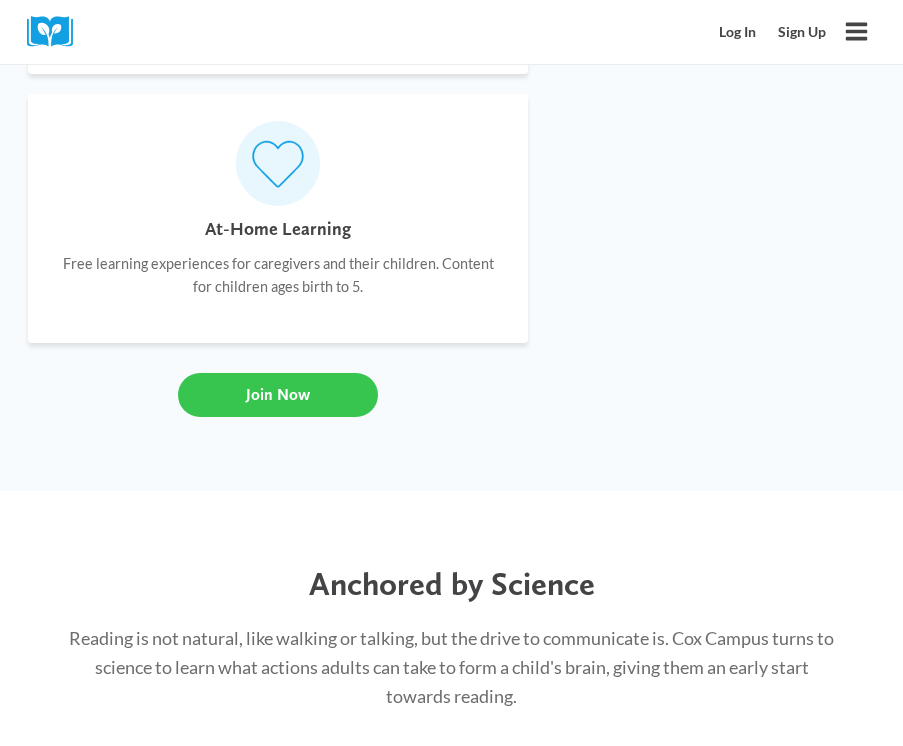 click on "Join Now" at bounding box center (278, 394) 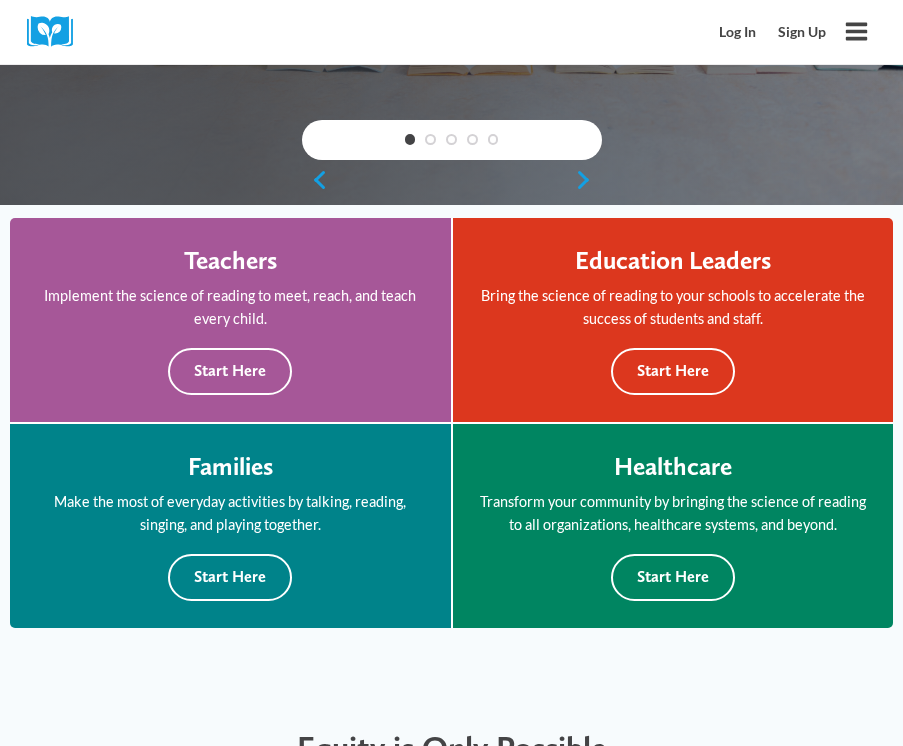 scroll, scrollTop: 391, scrollLeft: 0, axis: vertical 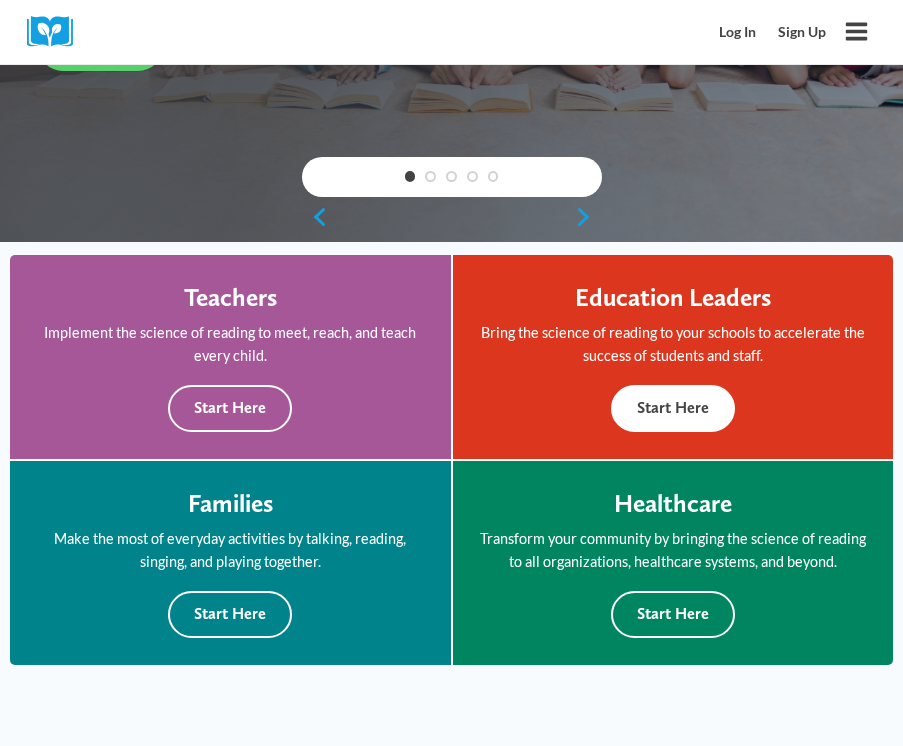 click on "Start Here" at bounding box center (673, 408) 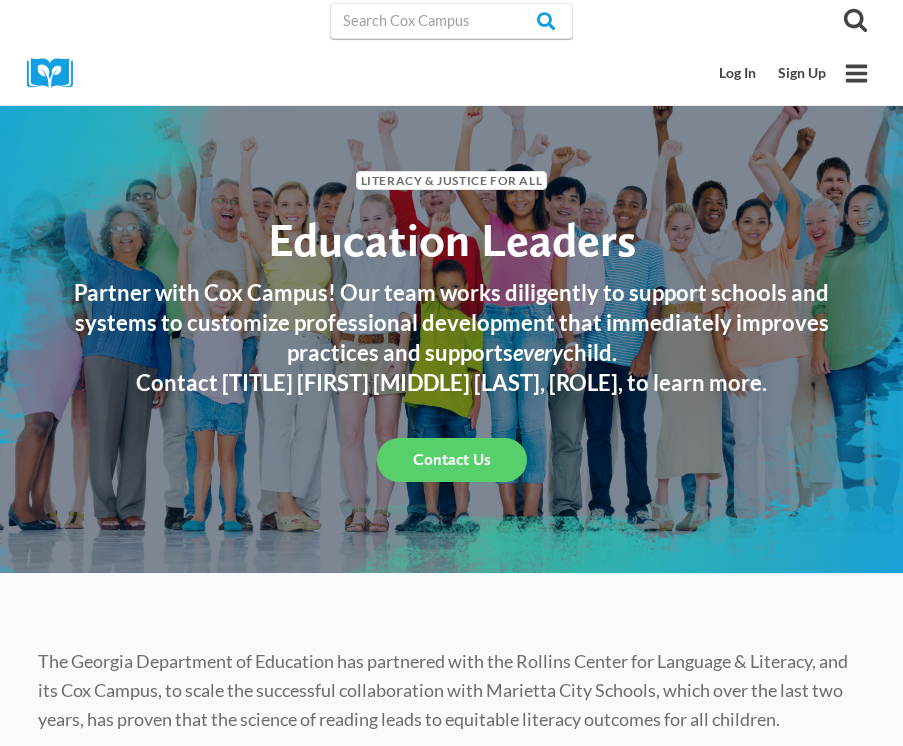 scroll, scrollTop: 0, scrollLeft: 0, axis: both 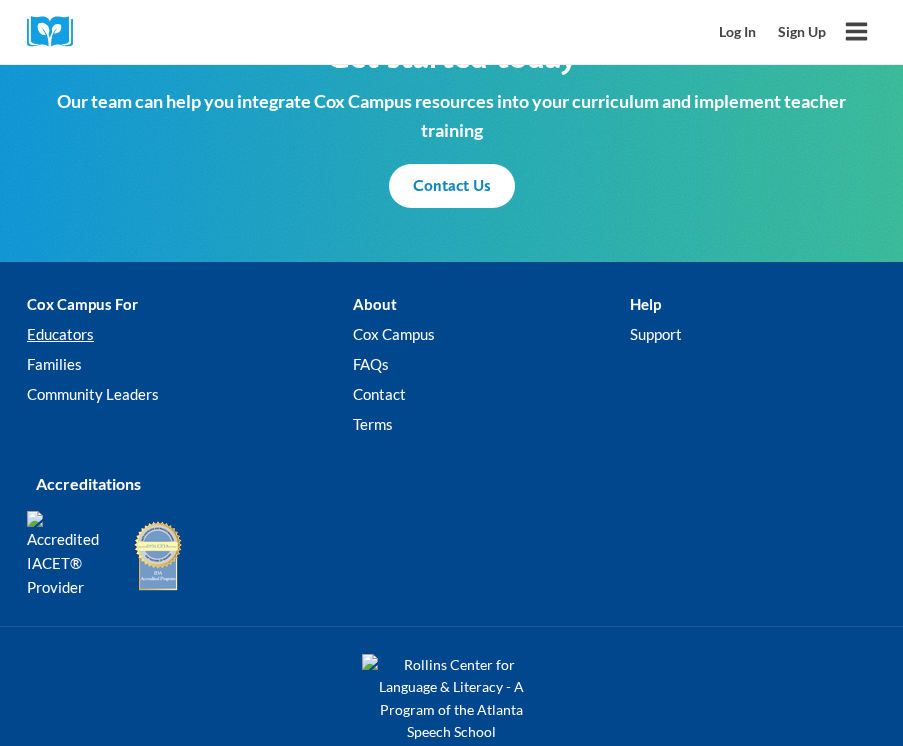 click on "Educators" at bounding box center [190, 334] 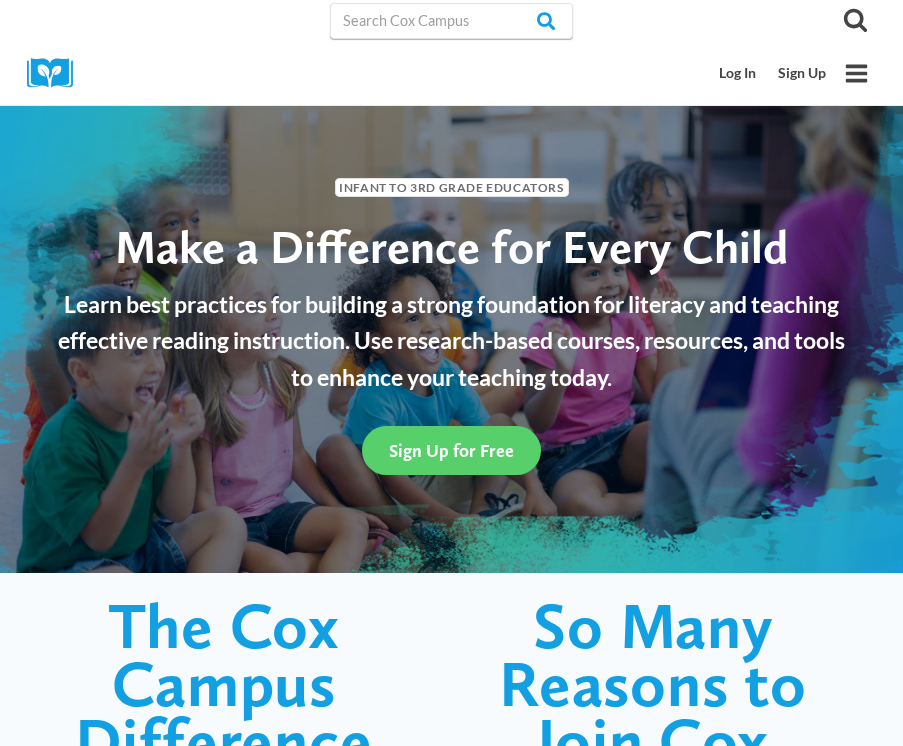 scroll, scrollTop: 0, scrollLeft: 0, axis: both 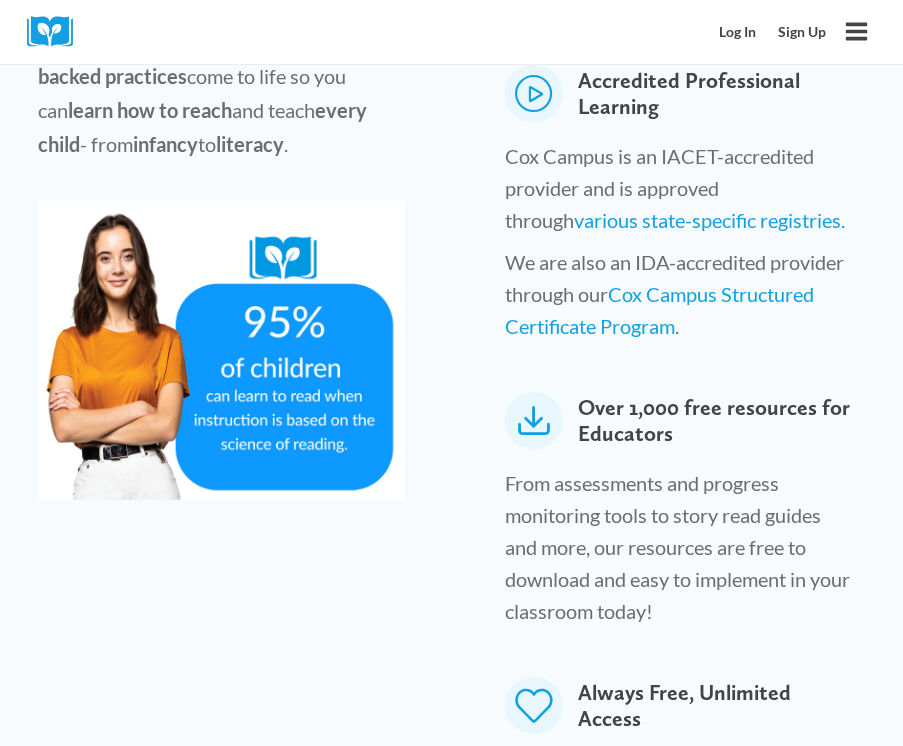 click at bounding box center [533, 420] 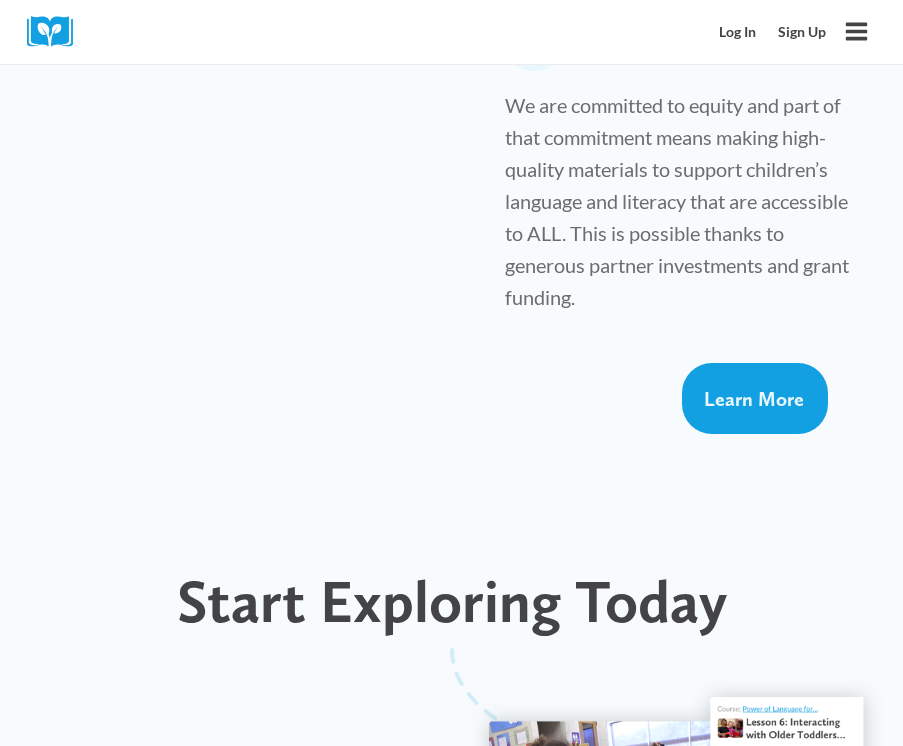 scroll, scrollTop: 1726, scrollLeft: 0, axis: vertical 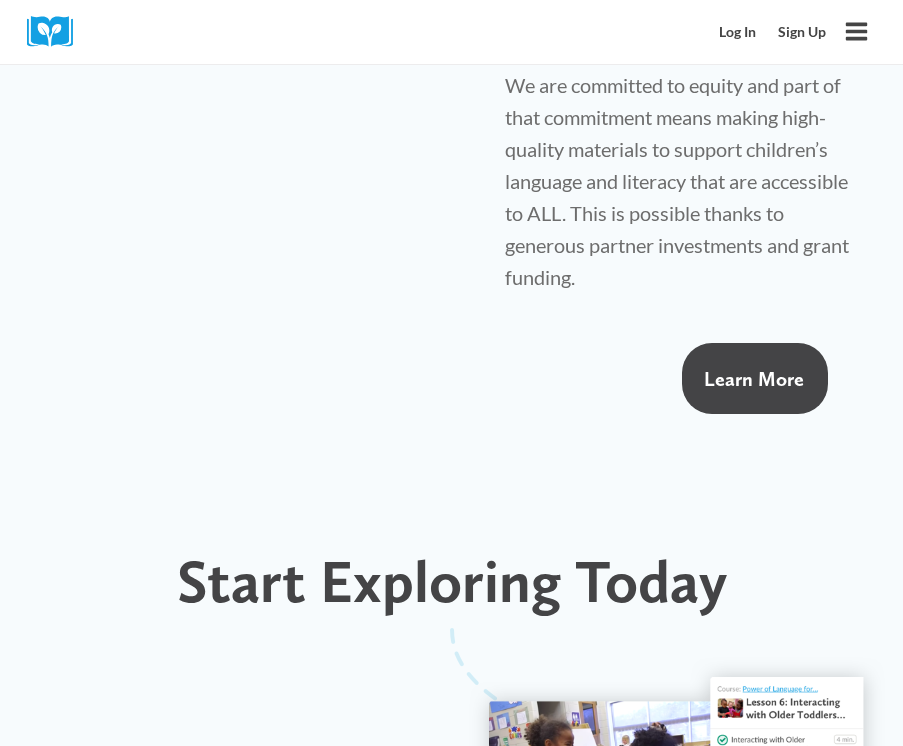 click on "Learn More" at bounding box center (755, 378) 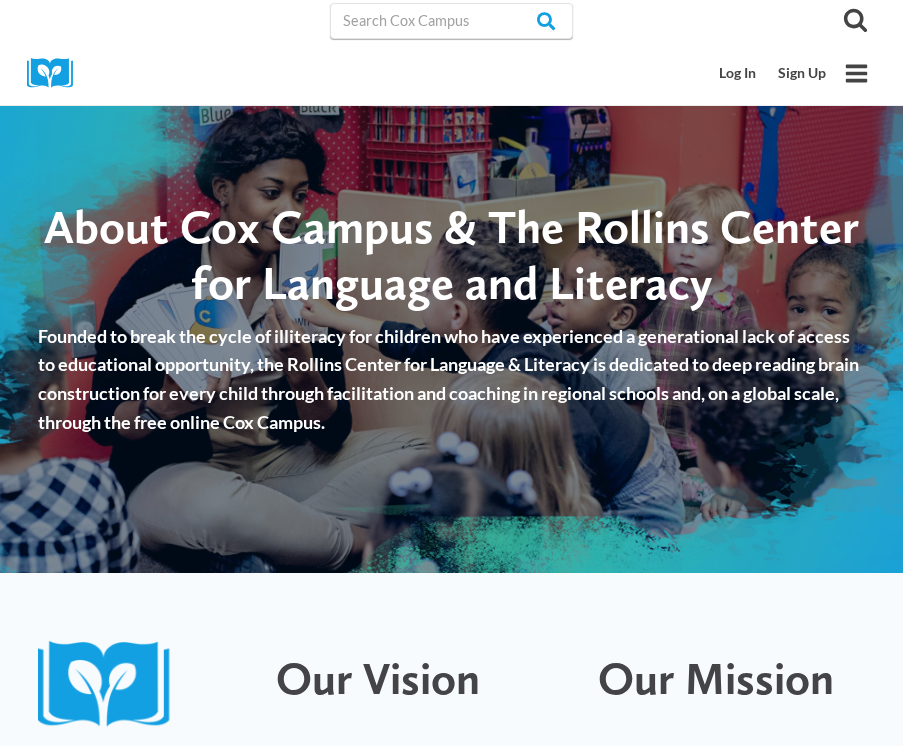 scroll, scrollTop: 0, scrollLeft: 0, axis: both 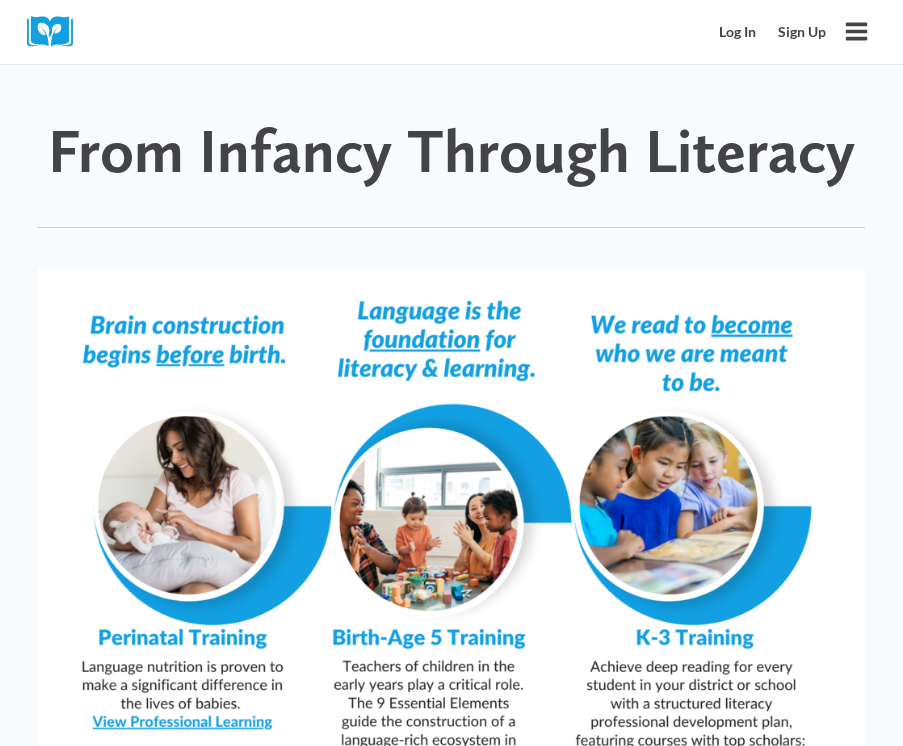 click at bounding box center [451, 560] 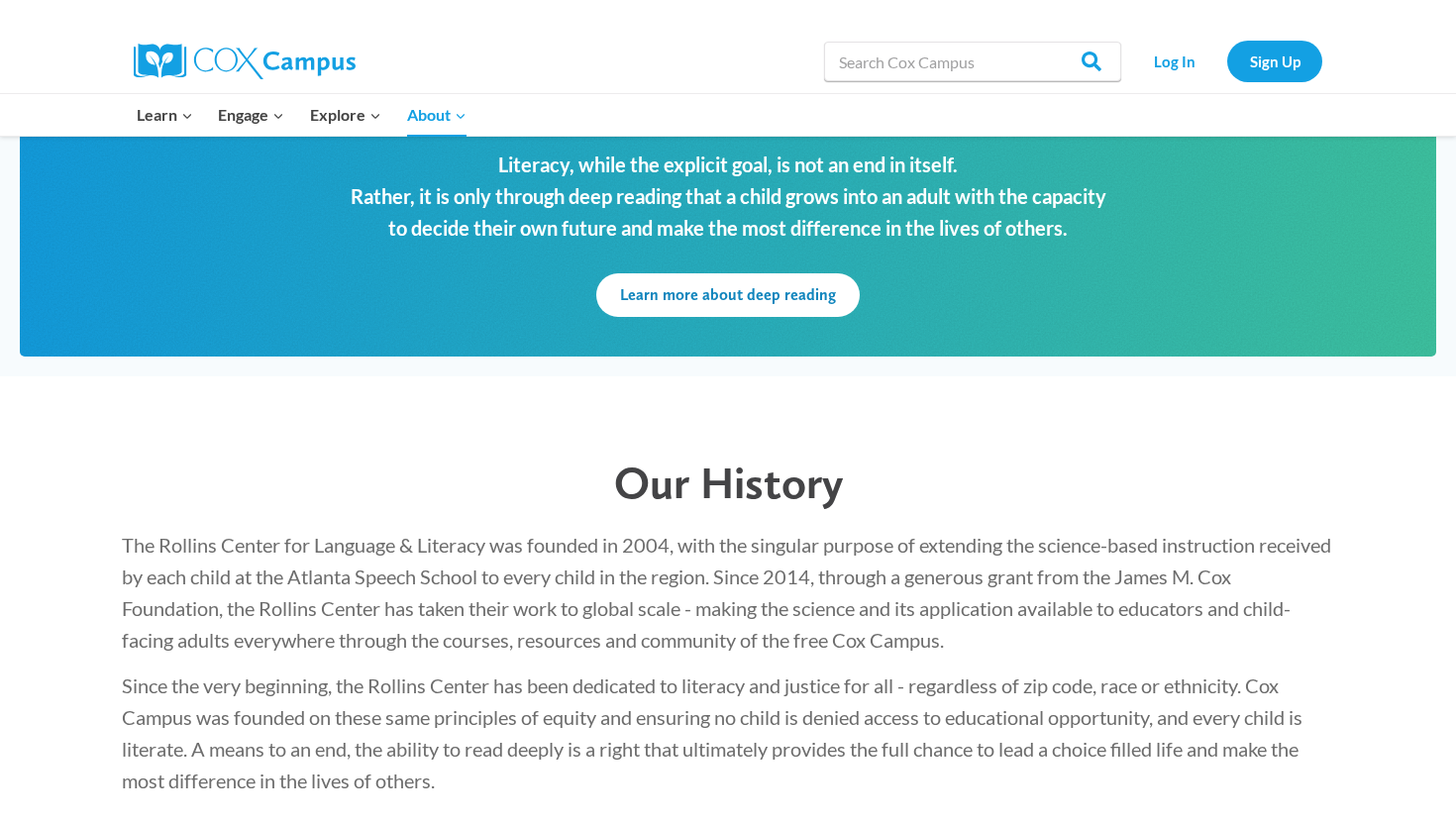 scroll, scrollTop: 2548, scrollLeft: 0, axis: vertical 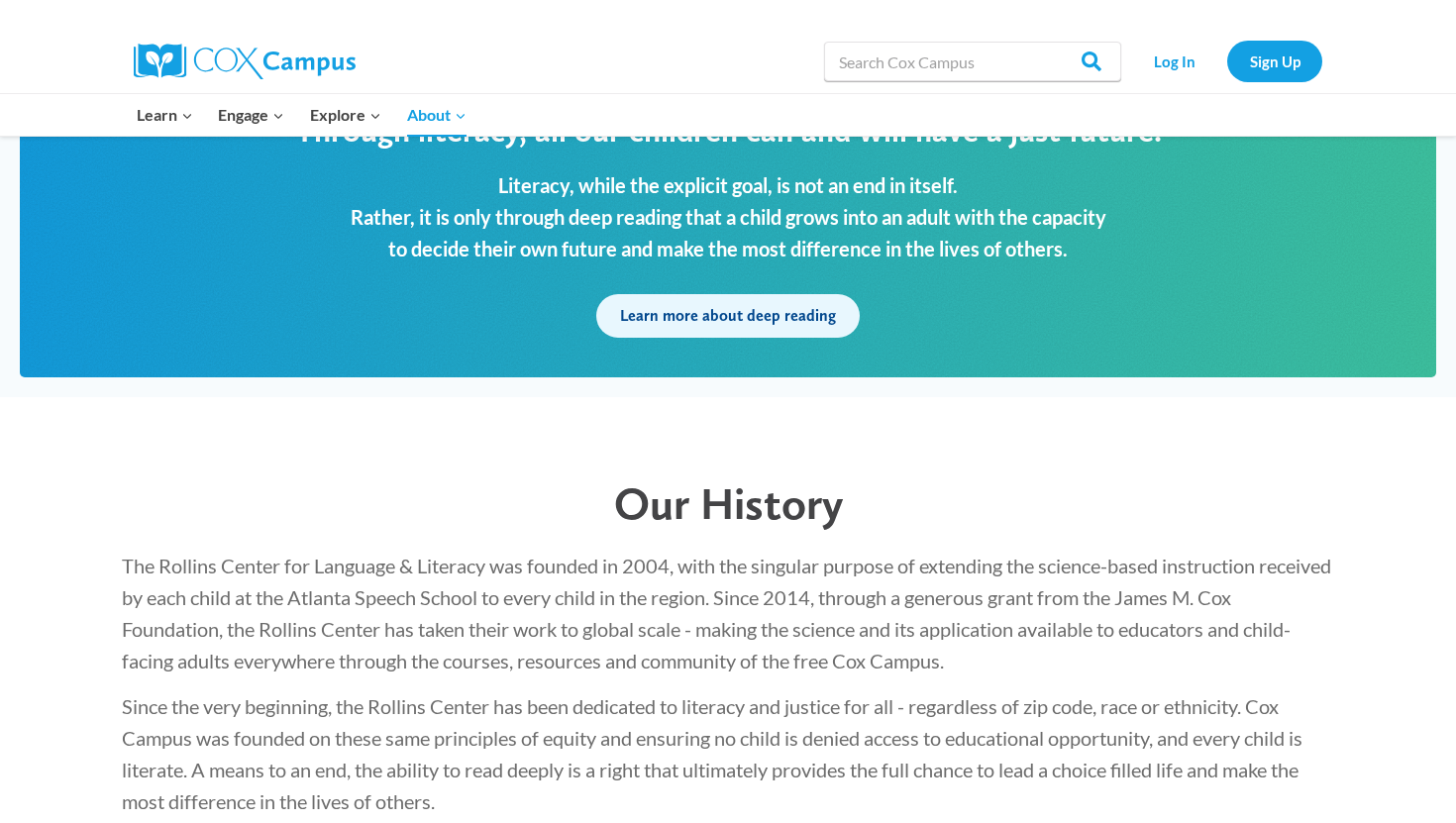 click on "Learn more about deep reading" at bounding box center [728, 315] 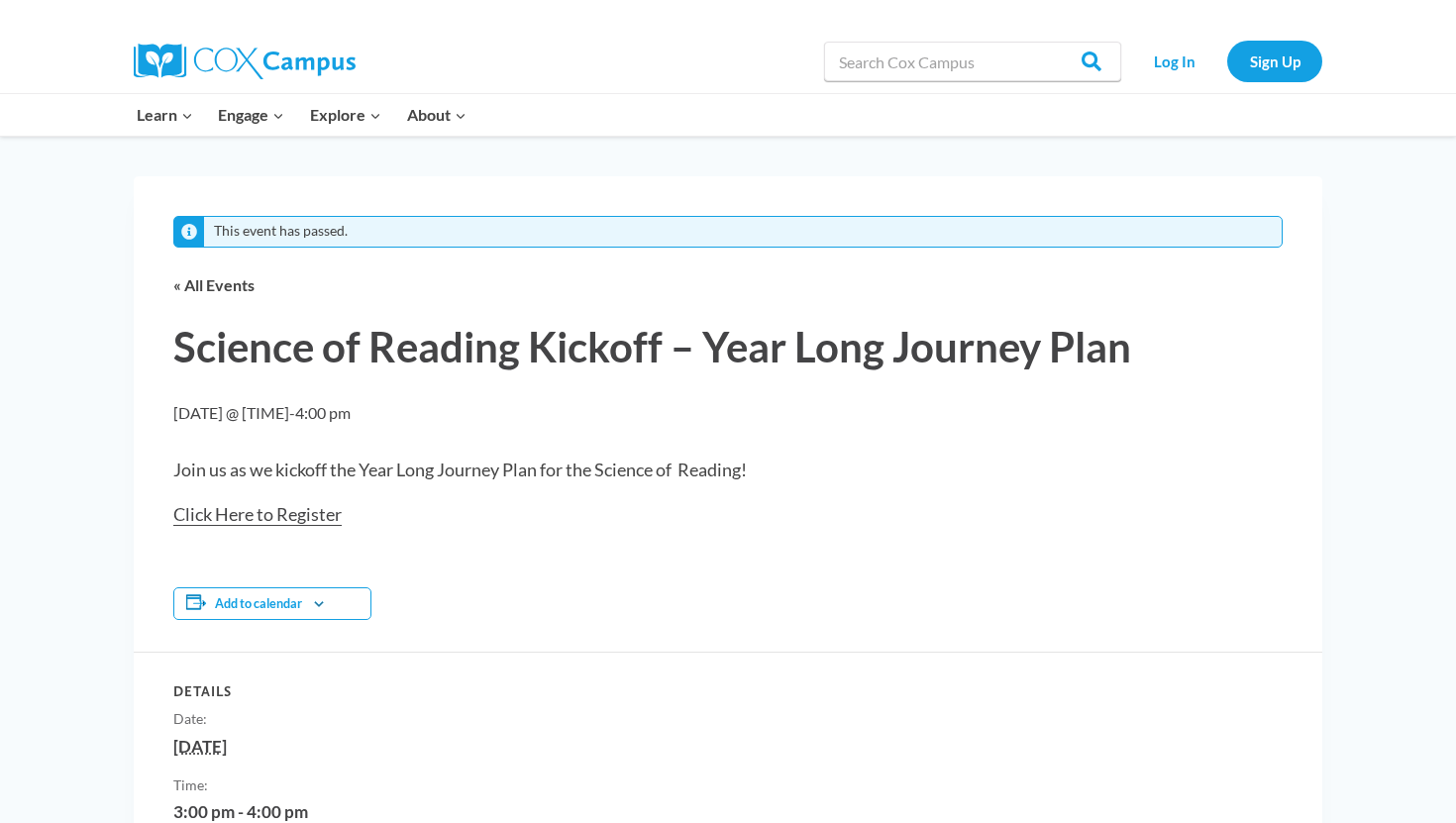 scroll, scrollTop: 0, scrollLeft: 0, axis: both 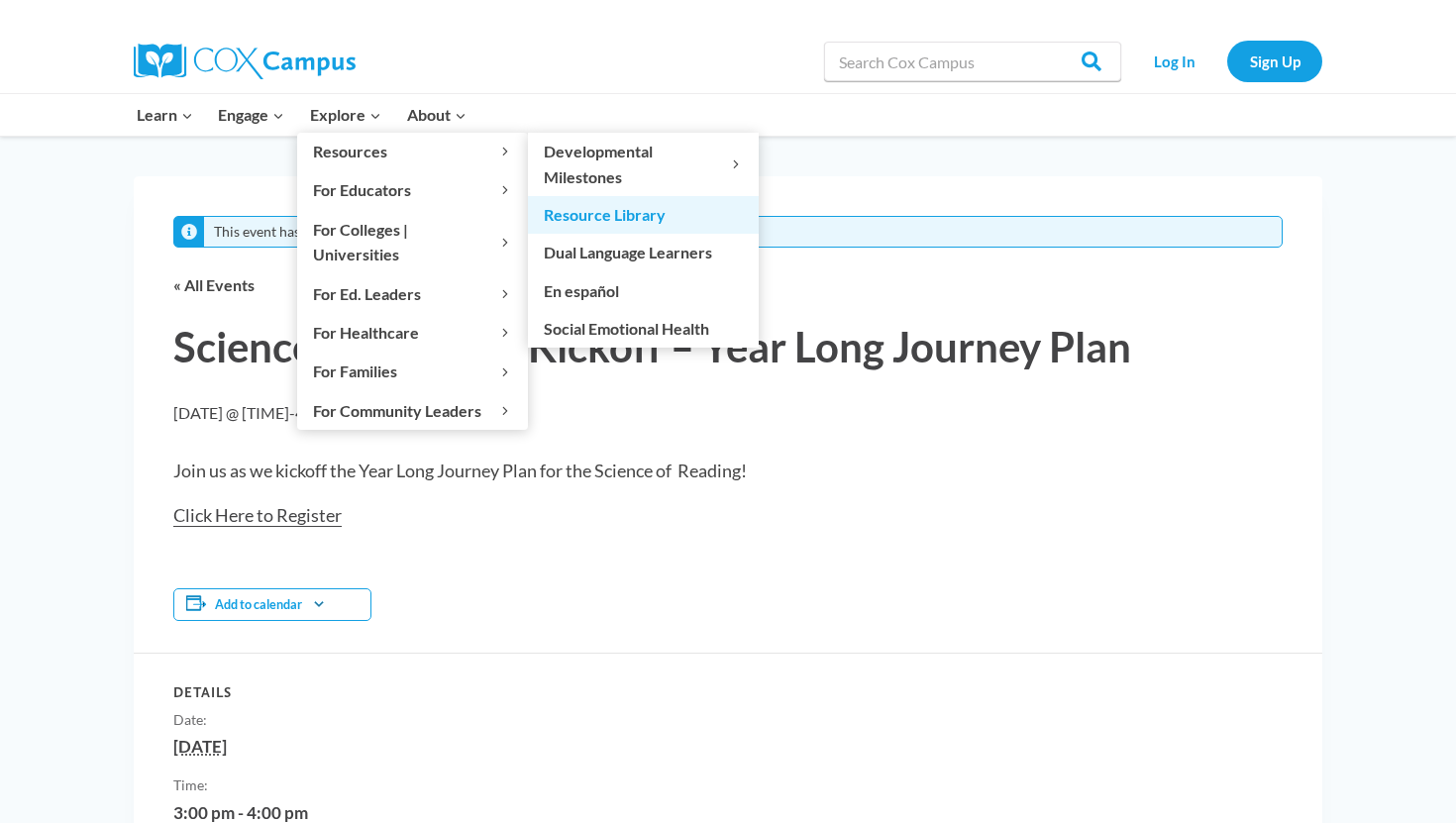 click on "Resource Library" at bounding box center (643, 215) 